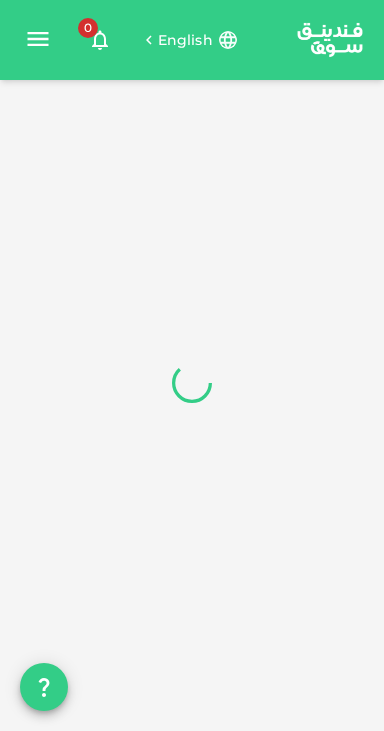 scroll, scrollTop: 0, scrollLeft: 0, axis: both 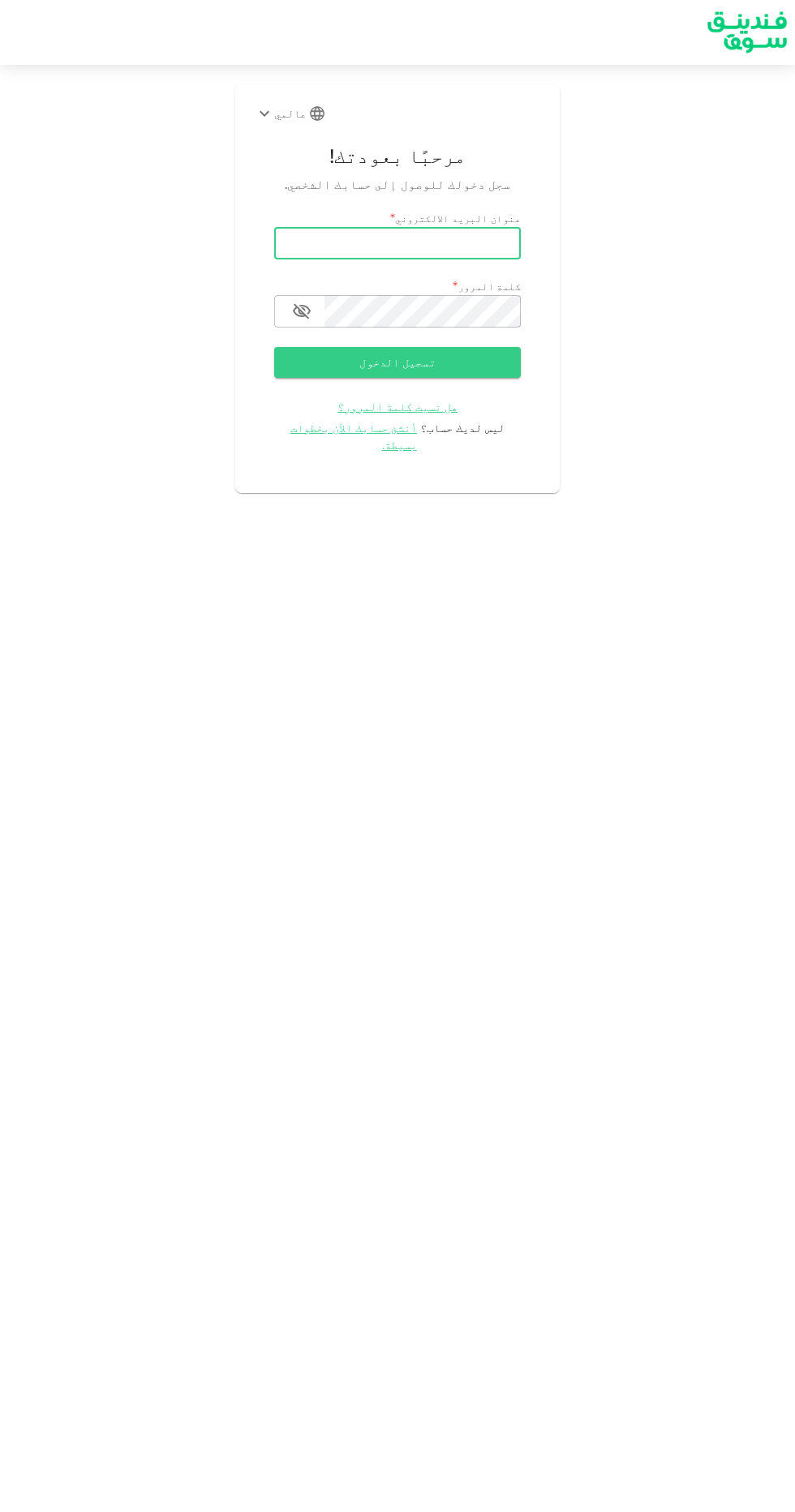 click on "بريد إلكتروني" at bounding box center (398, 243) 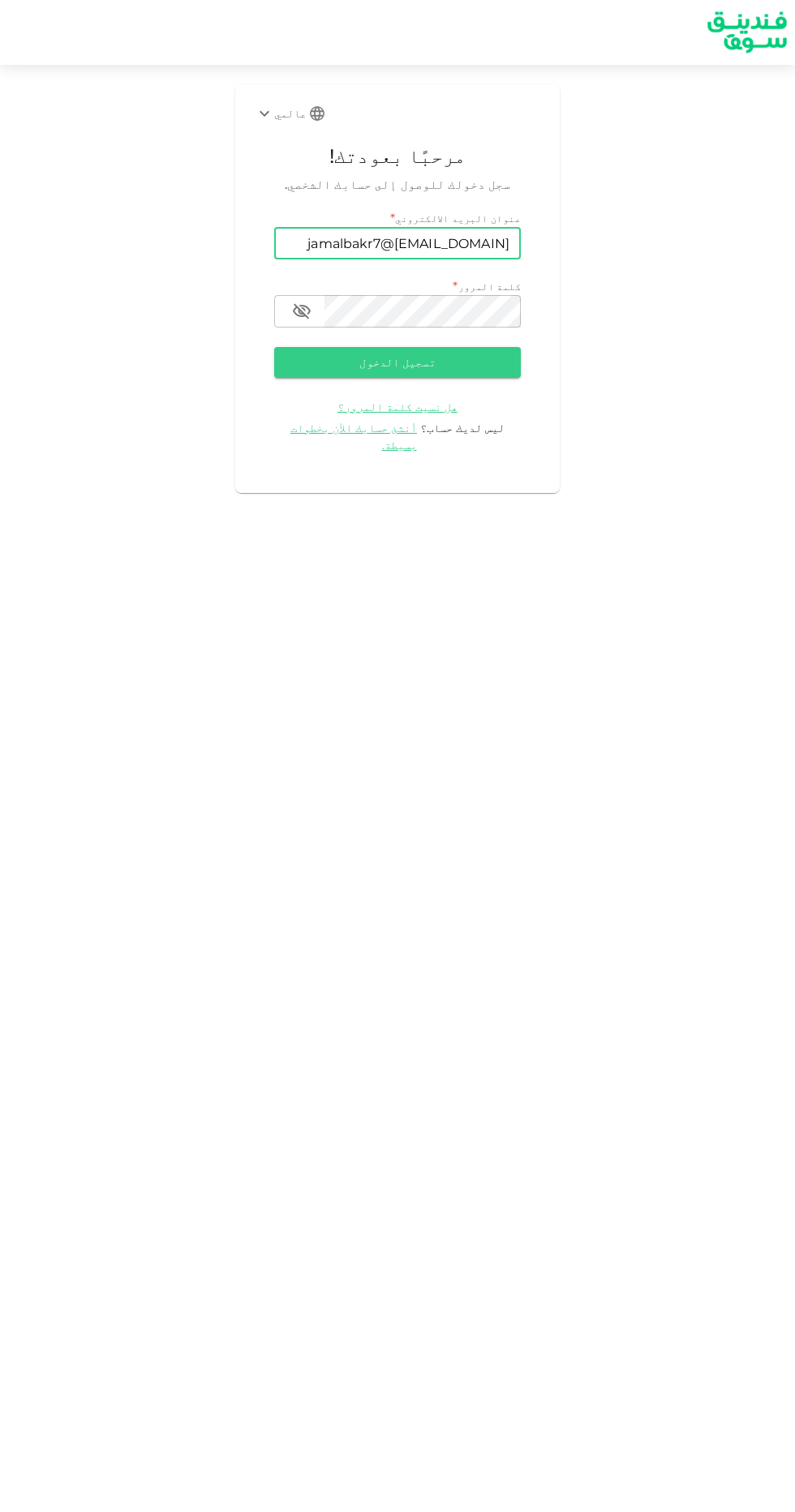 click on "تسجيل الدخول" at bounding box center (398, 362) 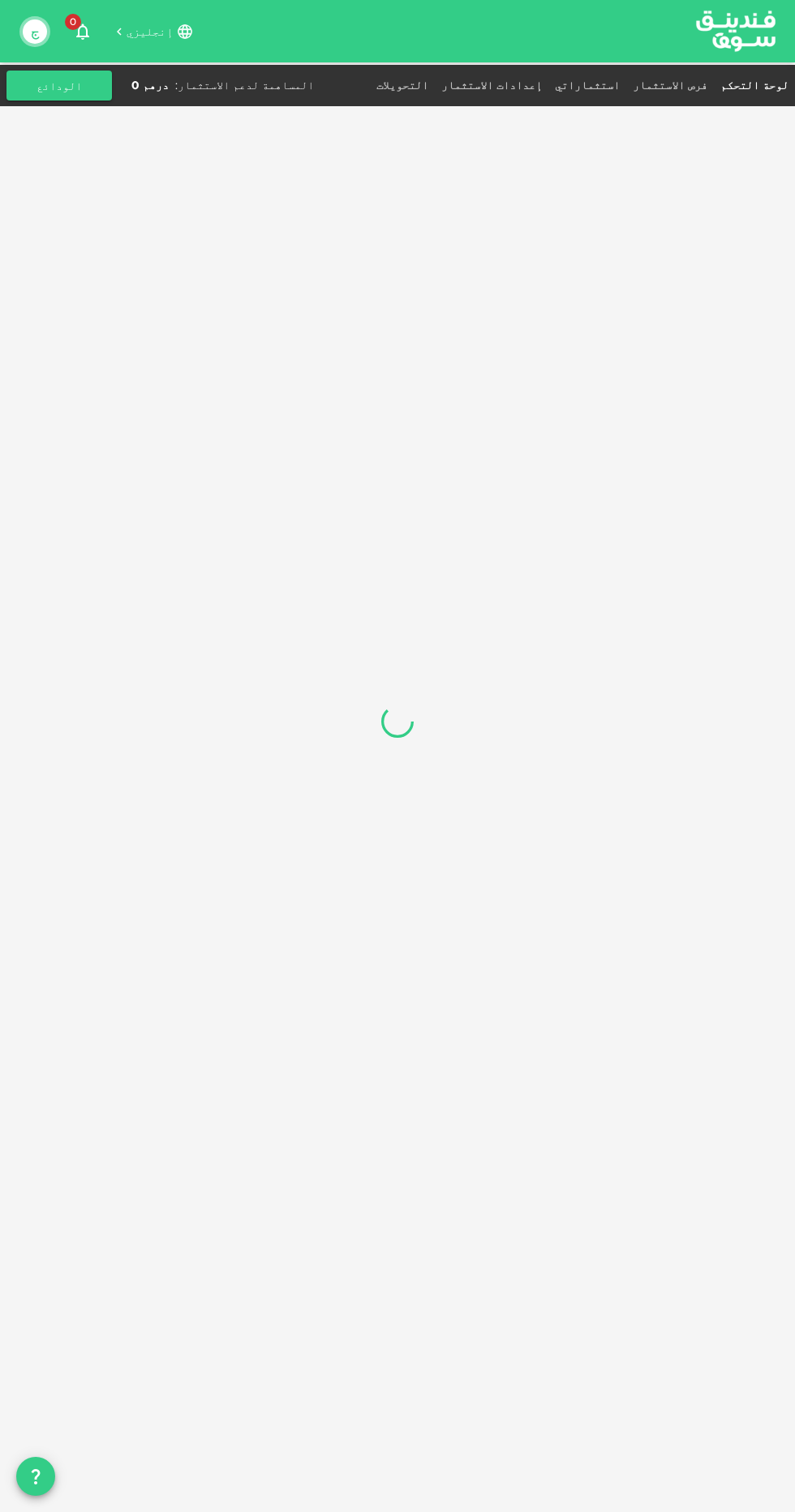 scroll, scrollTop: 0, scrollLeft: 0, axis: both 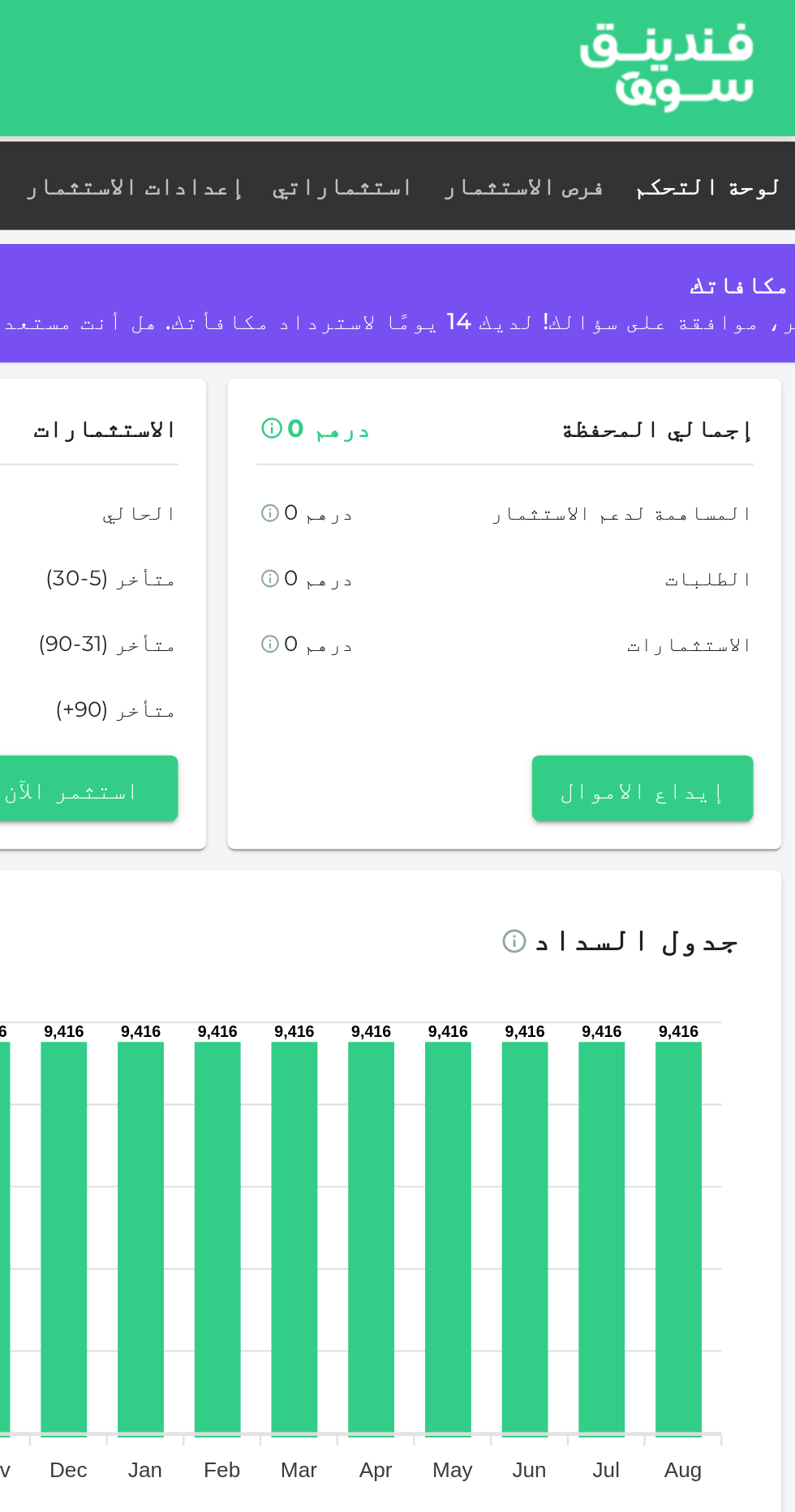click on "سار الخبر، موافقة على سؤالك! لديك 14 يومًا لاسترداد مكافأتك. هل أنت مستعد للاستثمار؟" at bounding box center (607, 147) 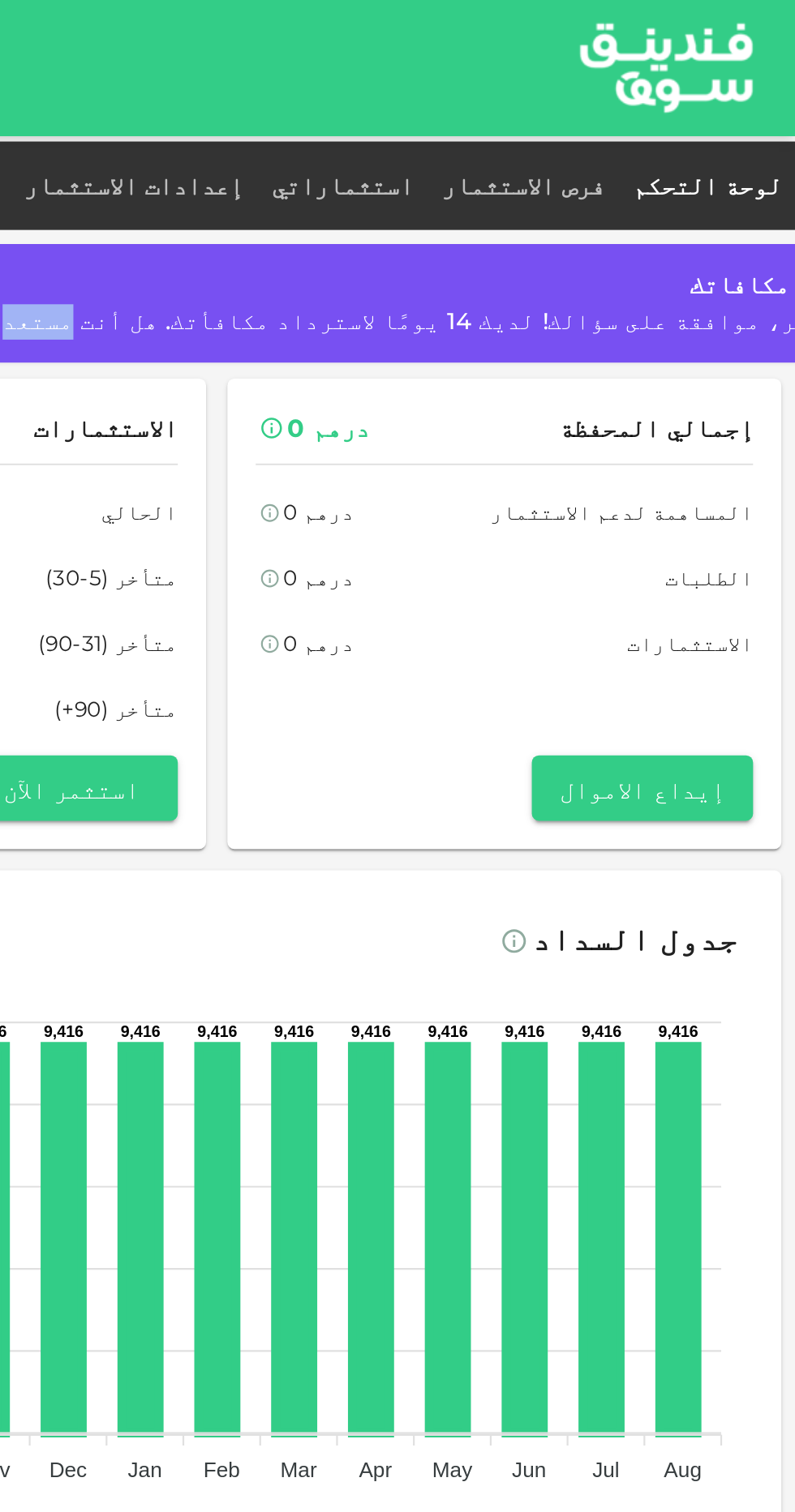click on "احصل على مكافاتك سار الخبر، موافقة على سؤالك! لديك 14 يومًا لاسترداد مكافأتك. هل أنت مستعد للاستثمار؟ 6 أيام : 18 ساعات : 3 كلمات انسخ الرمز" at bounding box center [391, 139] 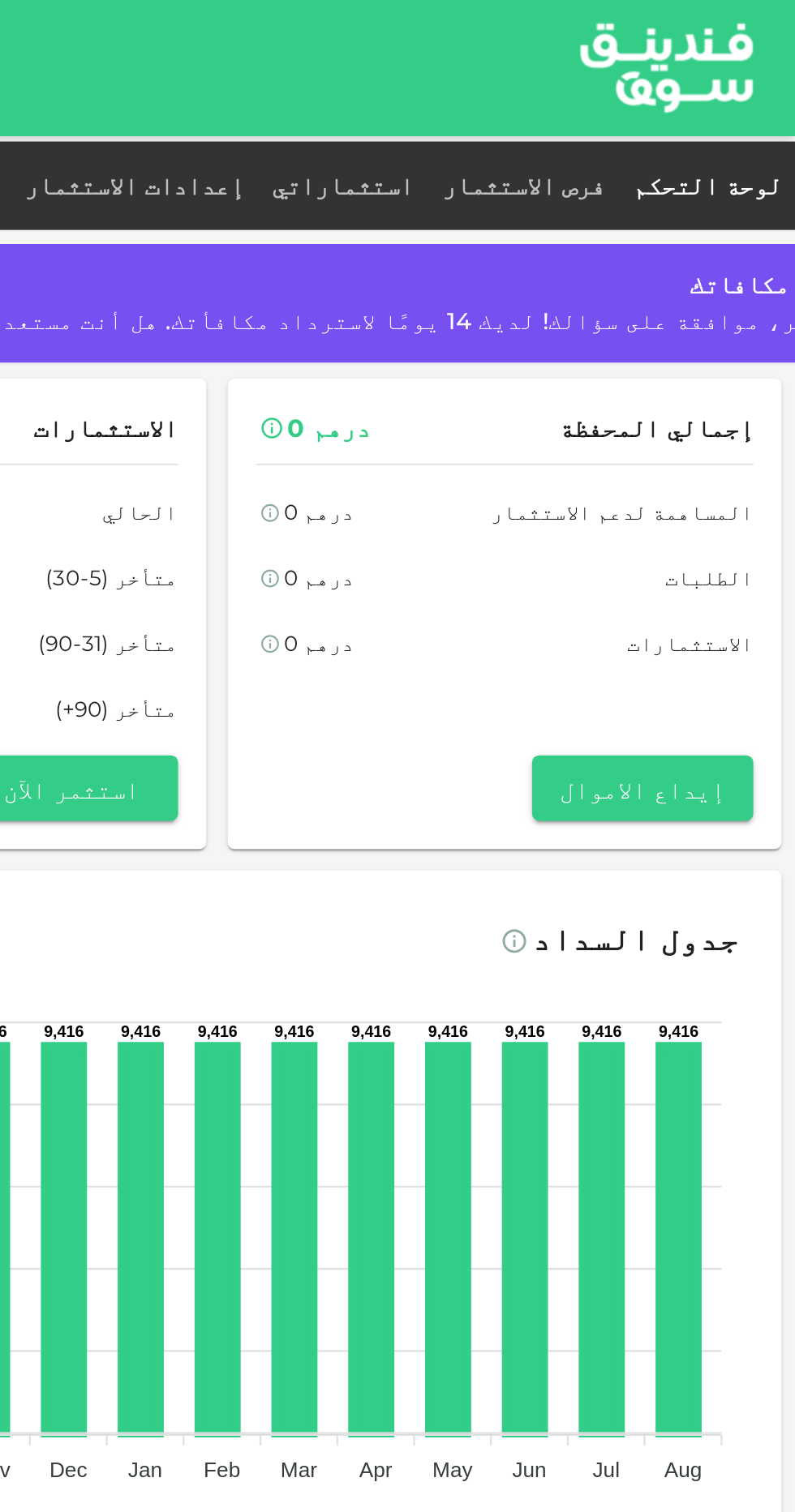 scroll, scrollTop: 0, scrollLeft: 0, axis: both 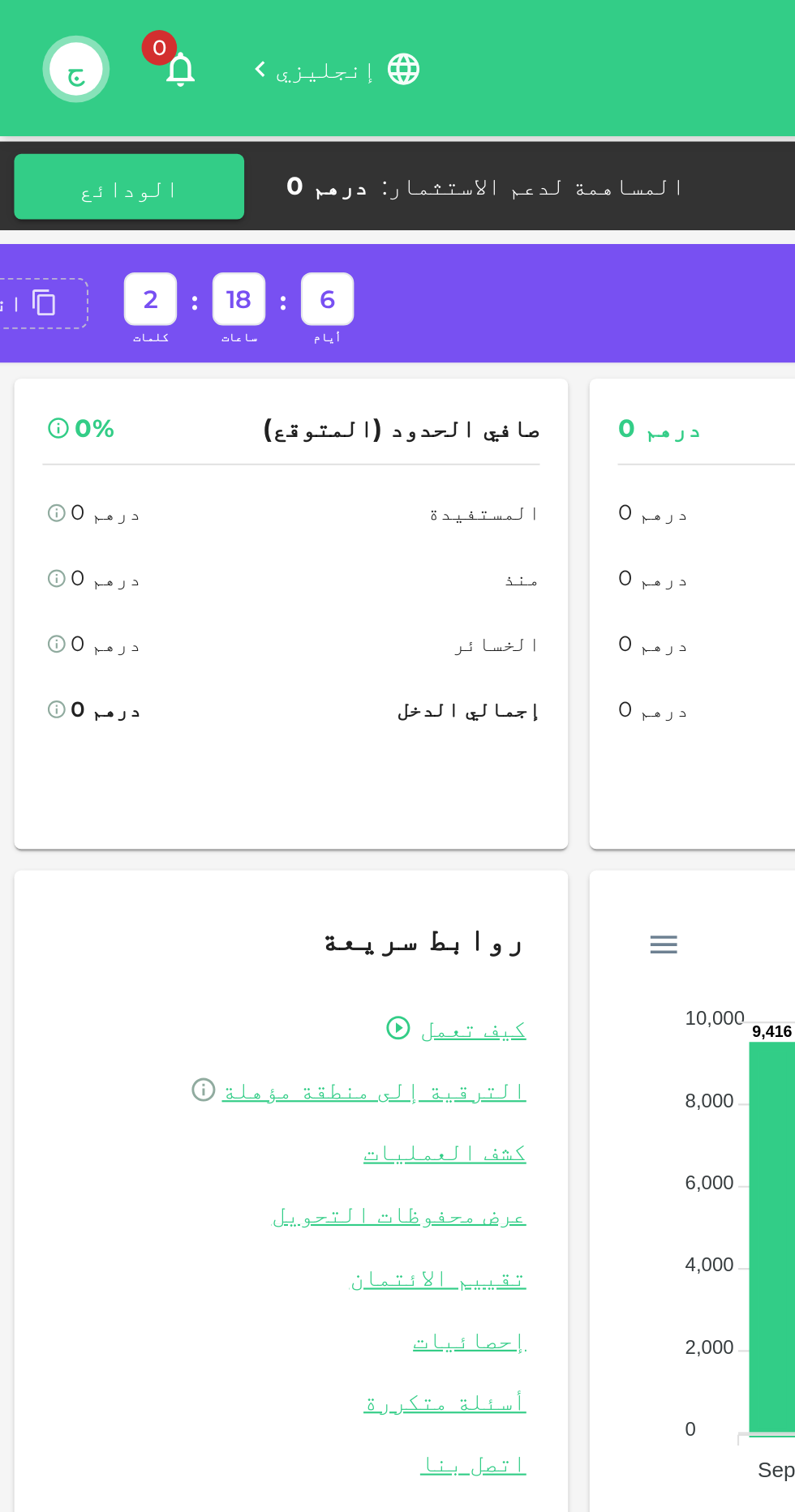click on "انسخ الرمز" at bounding box center (-11, 139) 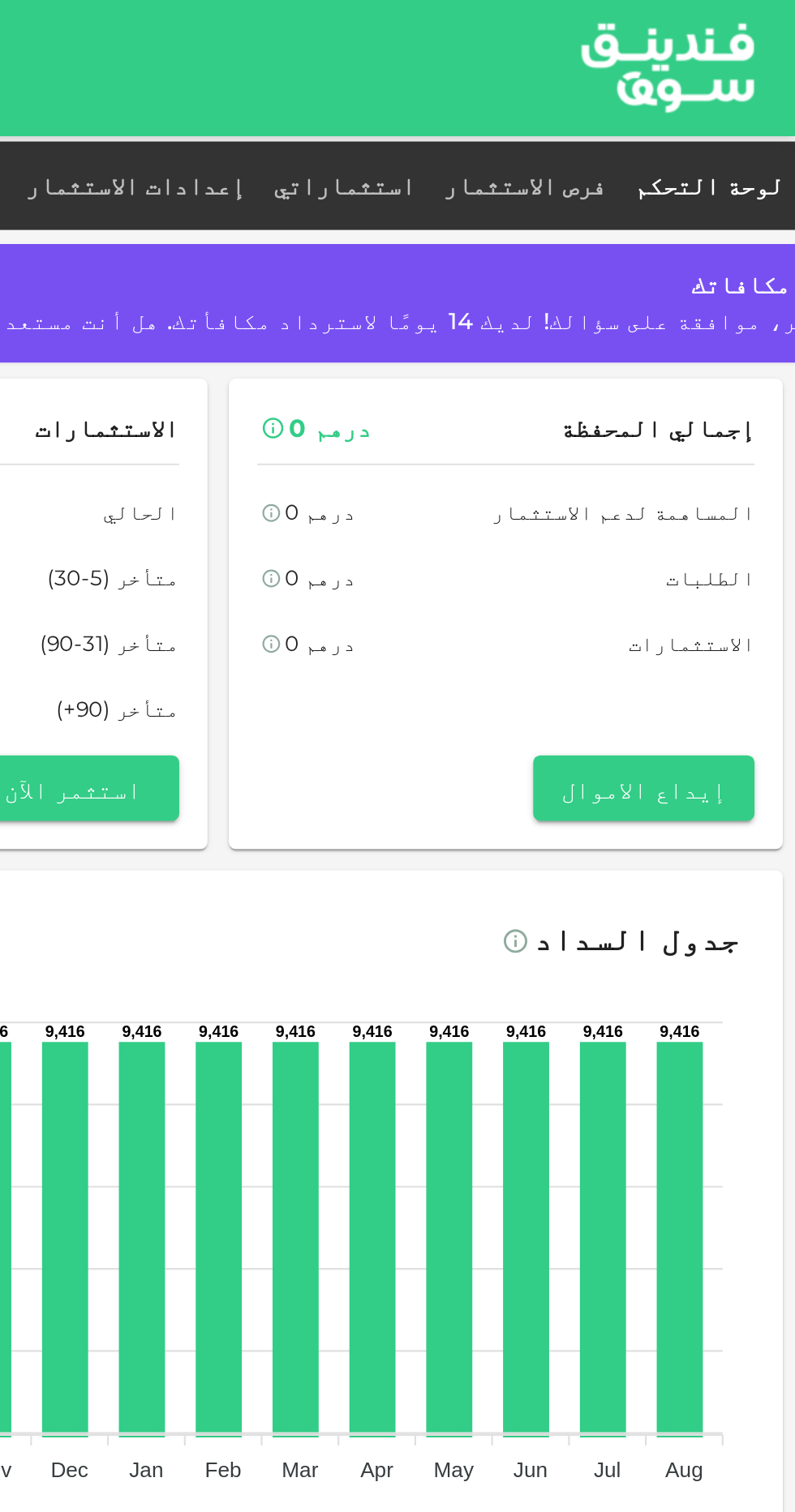scroll, scrollTop: 0, scrollLeft: 0, axis: both 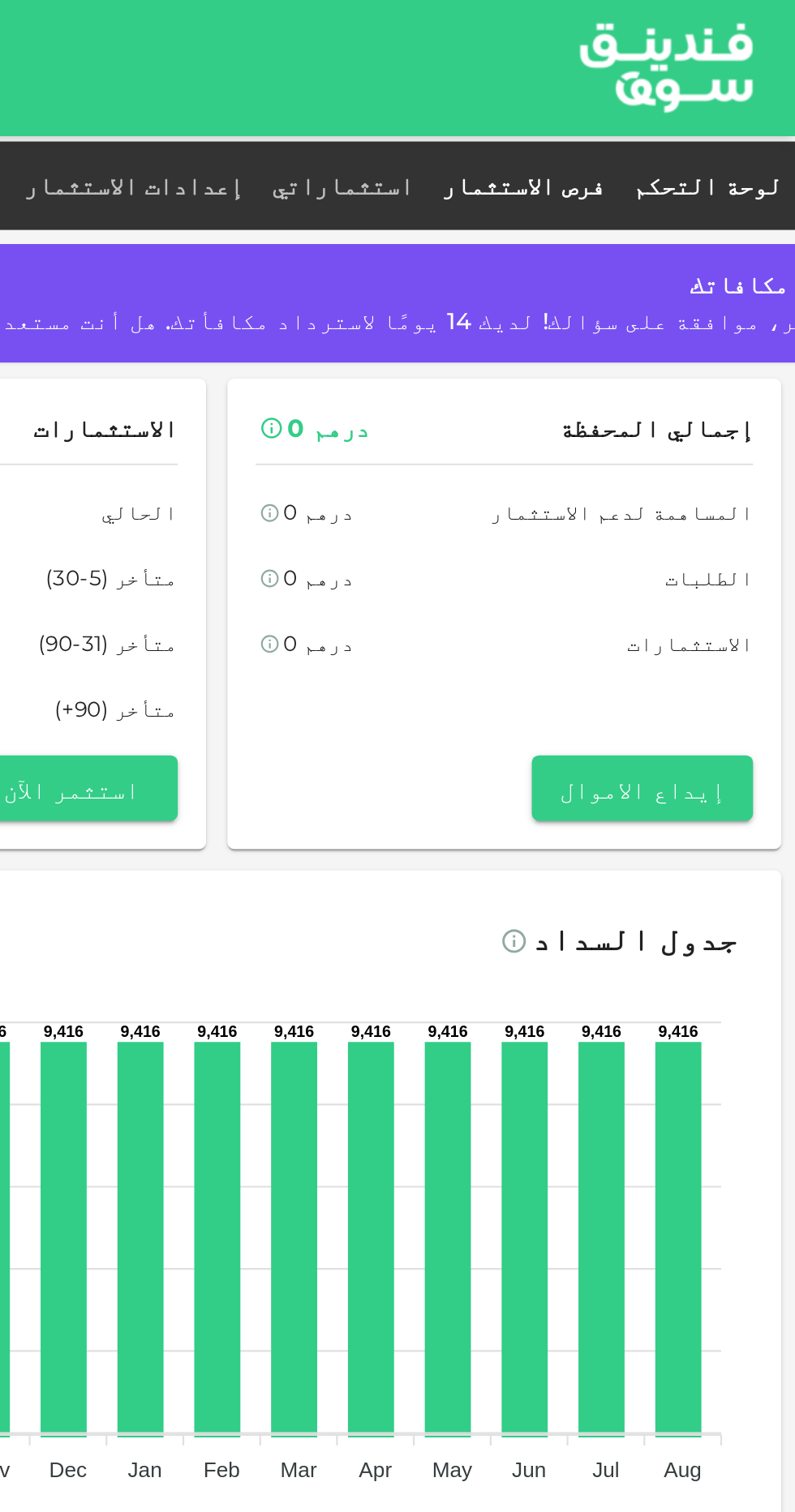 click on "فرص الاستثمار" at bounding box center (670, 85) 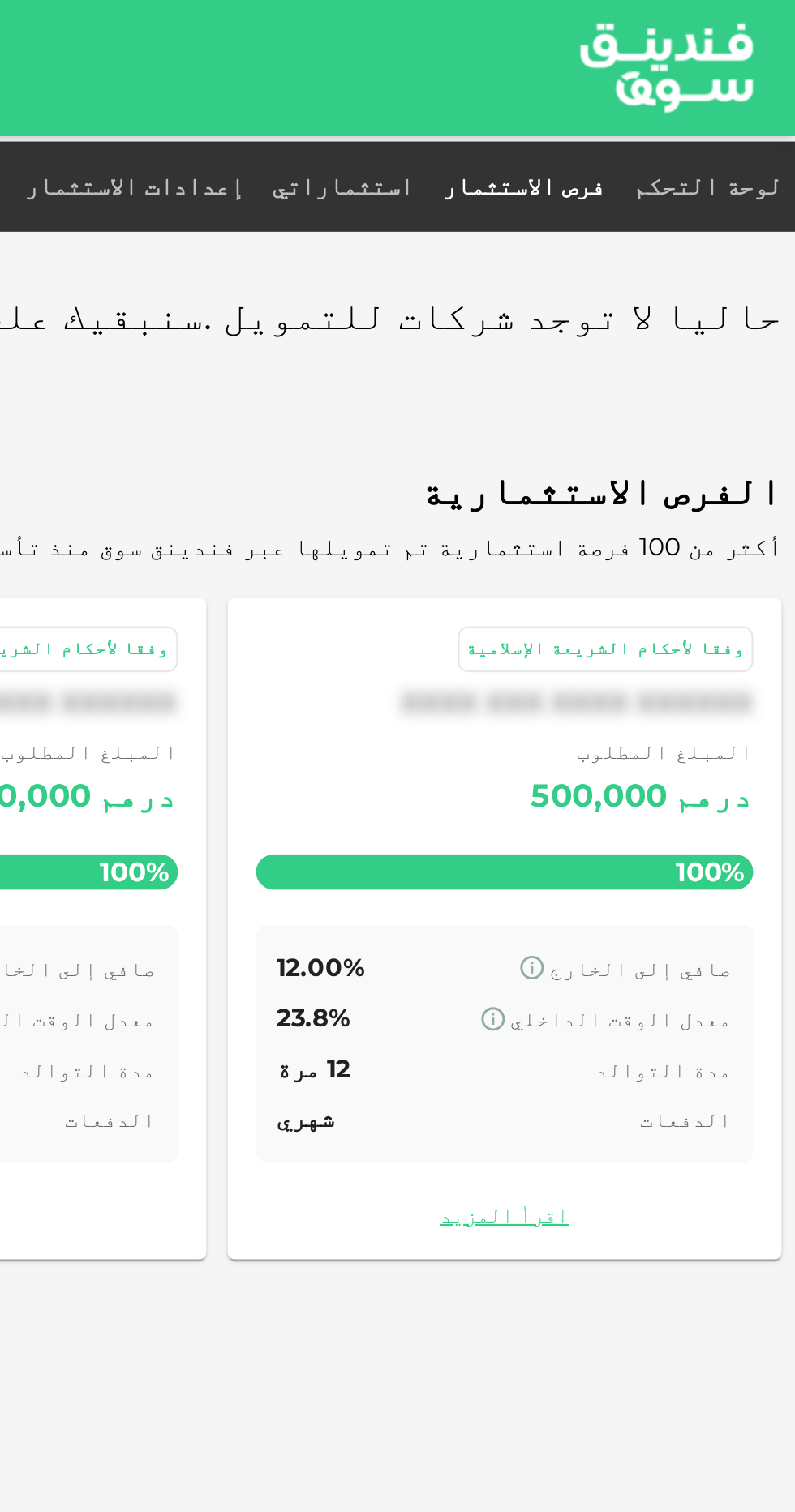 scroll, scrollTop: 0, scrollLeft: 0, axis: both 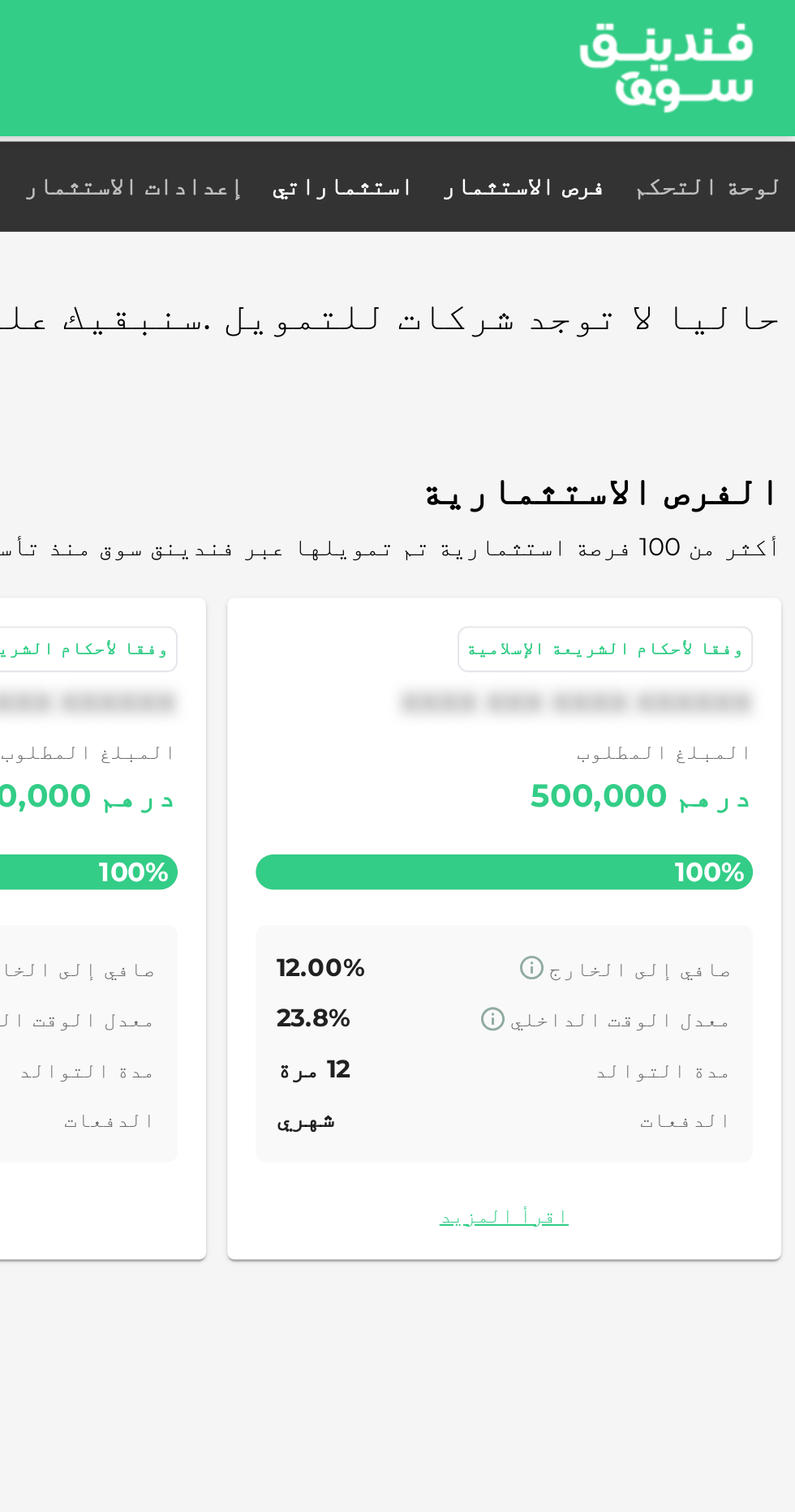 click on "استثماراتي" at bounding box center (587, 85) 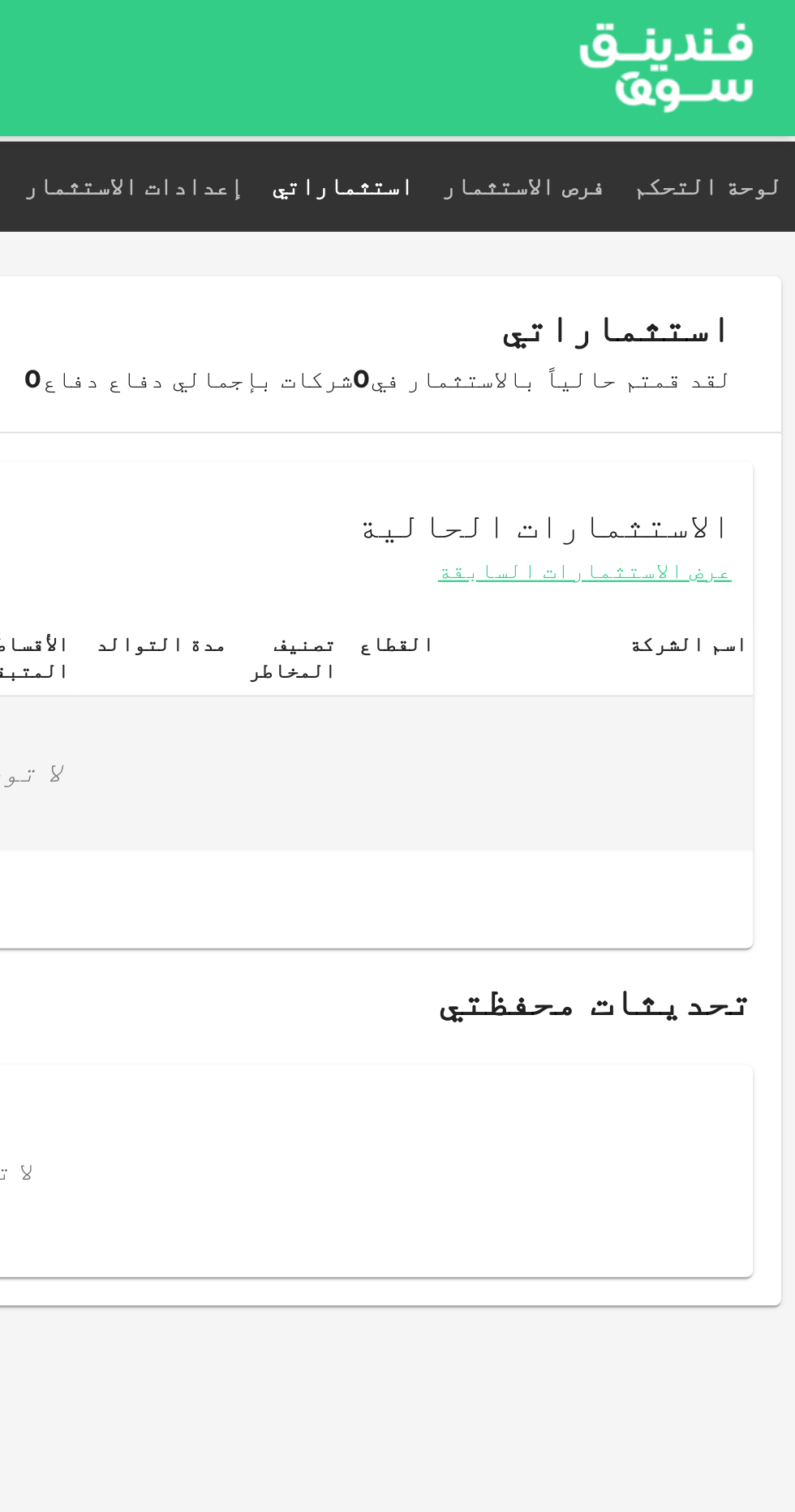 scroll, scrollTop: 0, scrollLeft: 0, axis: both 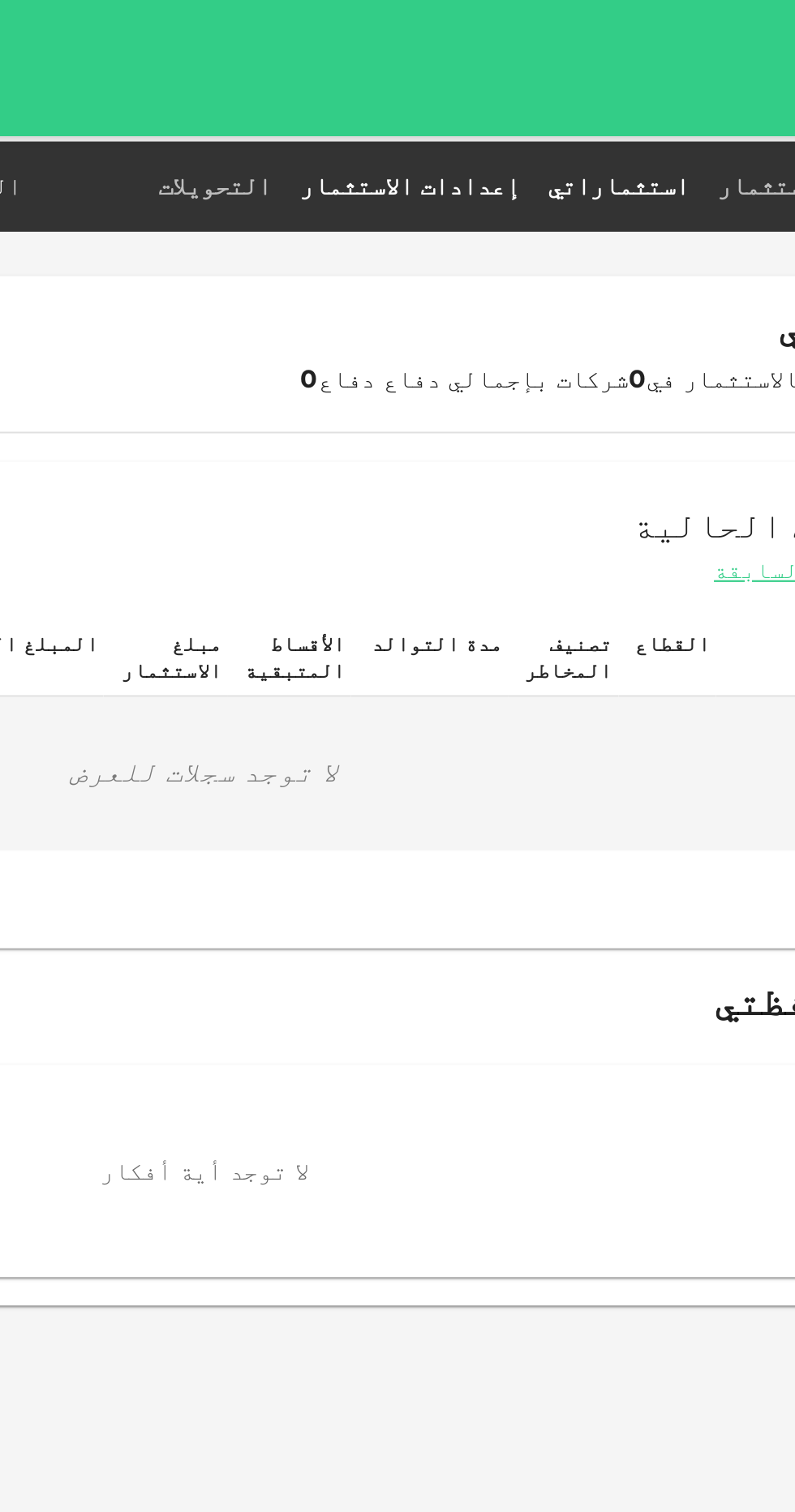 click on "إعدادات الاستثمار" at bounding box center [492, 85] 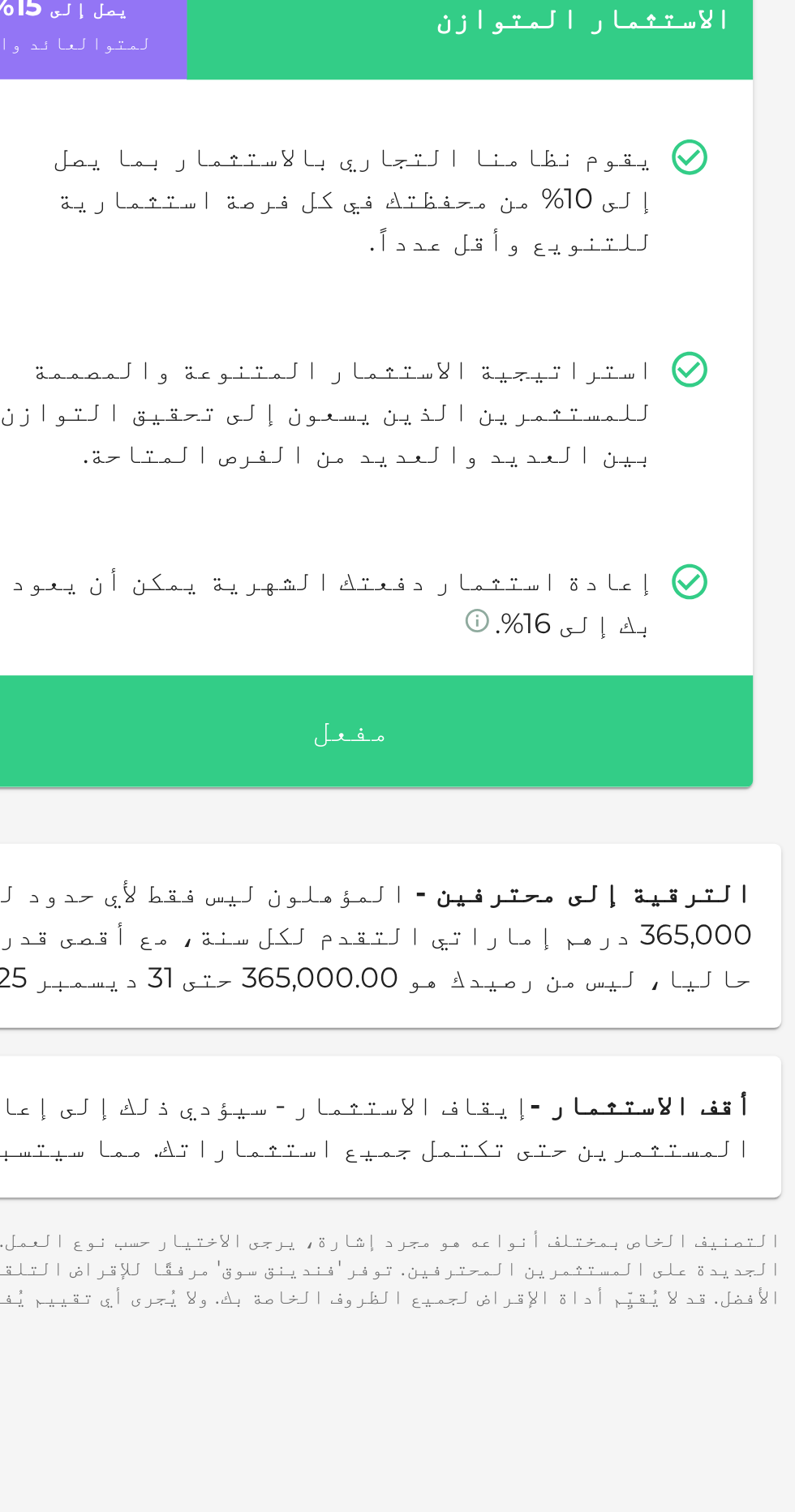scroll, scrollTop: 0, scrollLeft: 0, axis: both 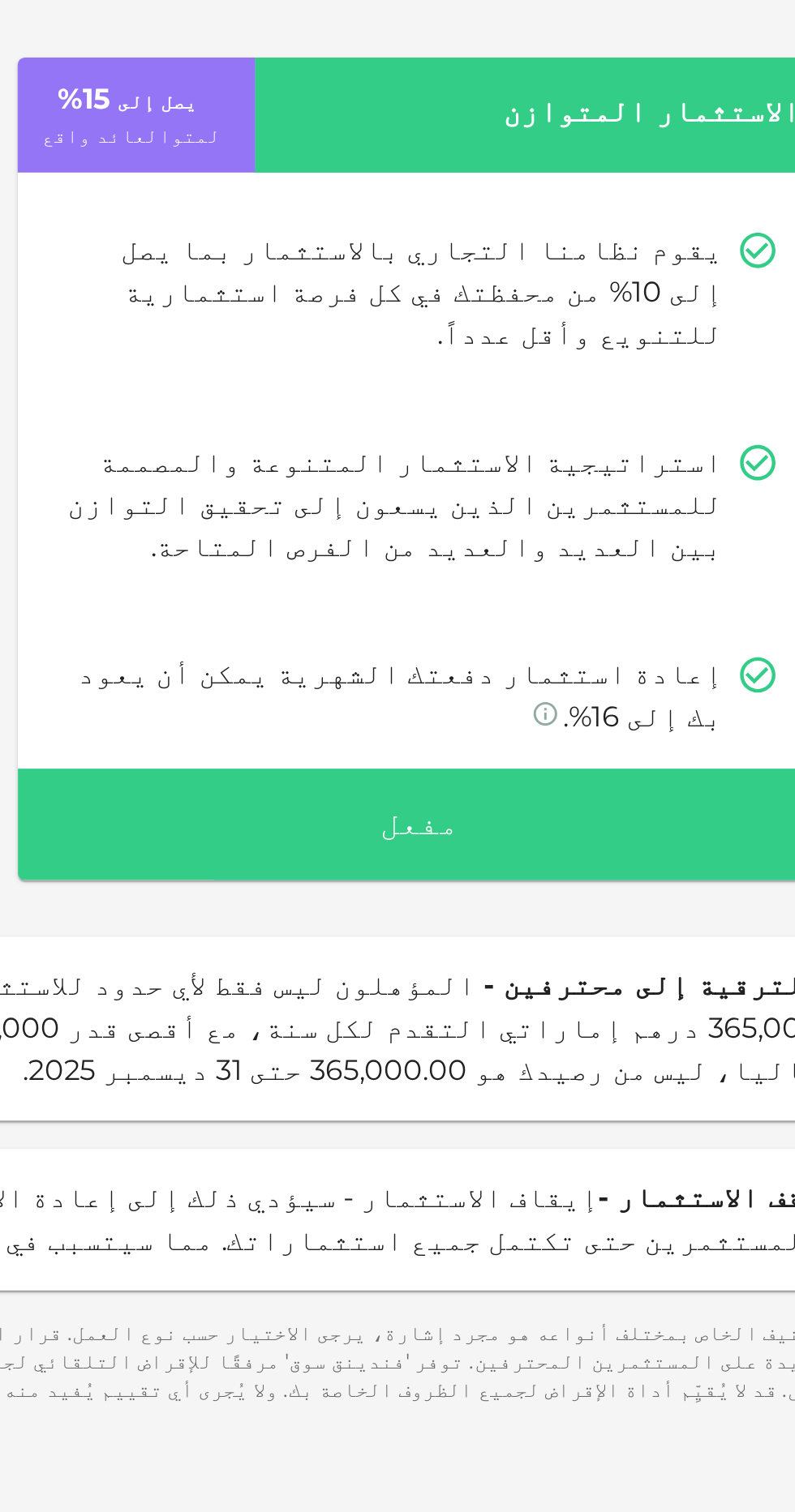 click on "مفعل" at bounding box center [591, 540] 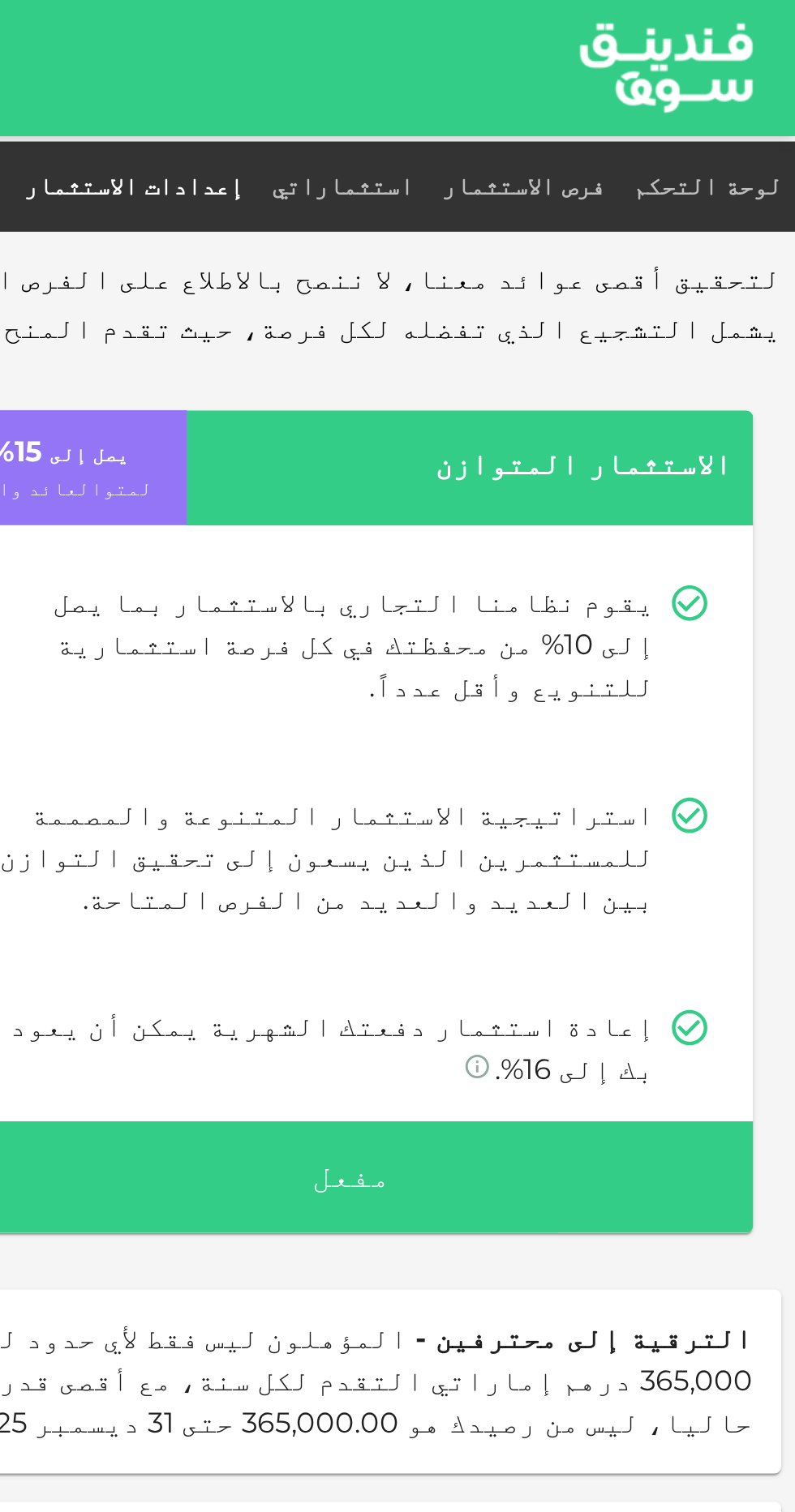 scroll, scrollTop: 0, scrollLeft: 0, axis: both 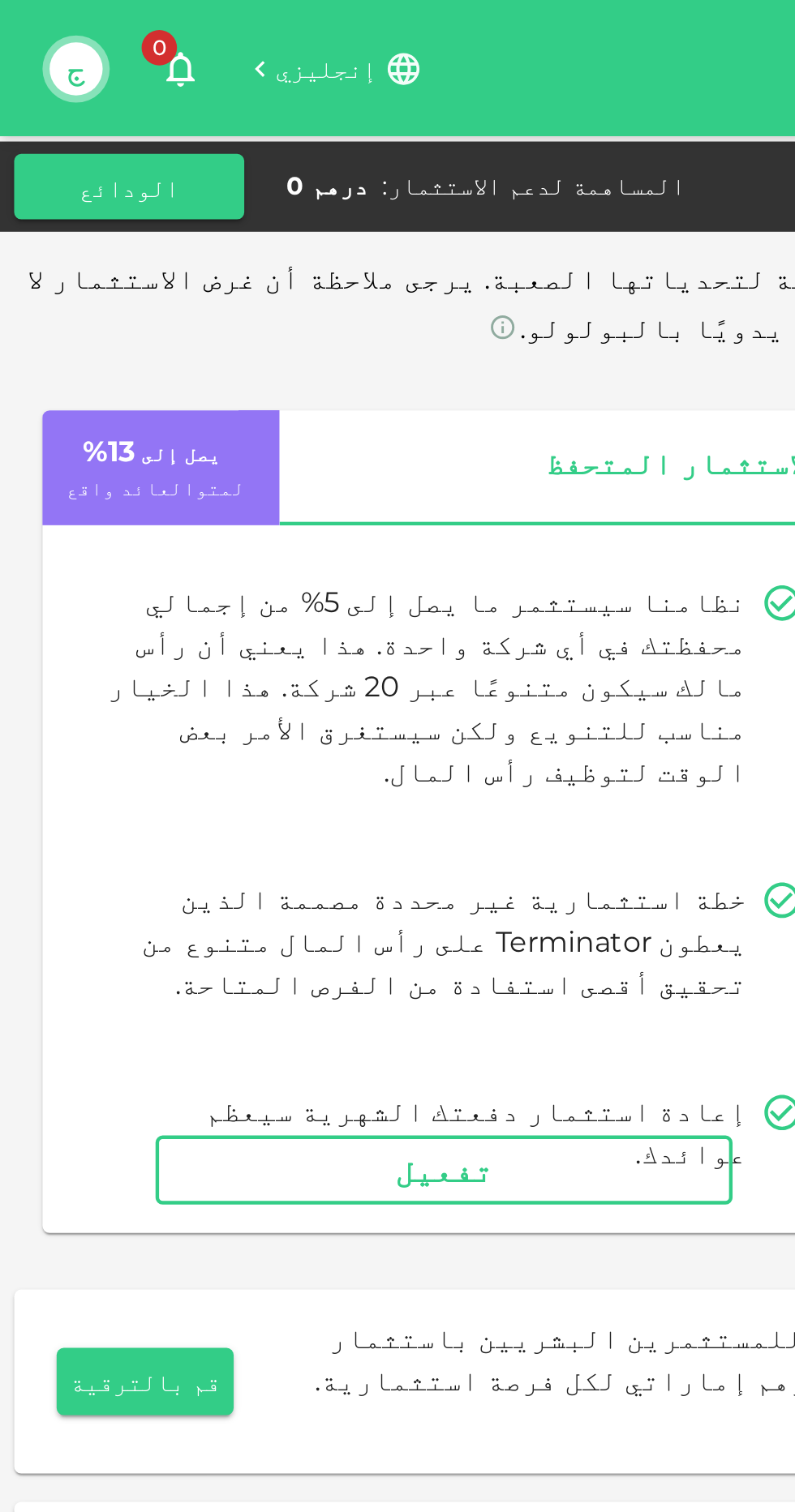 click on "ج" at bounding box center [35, 32] 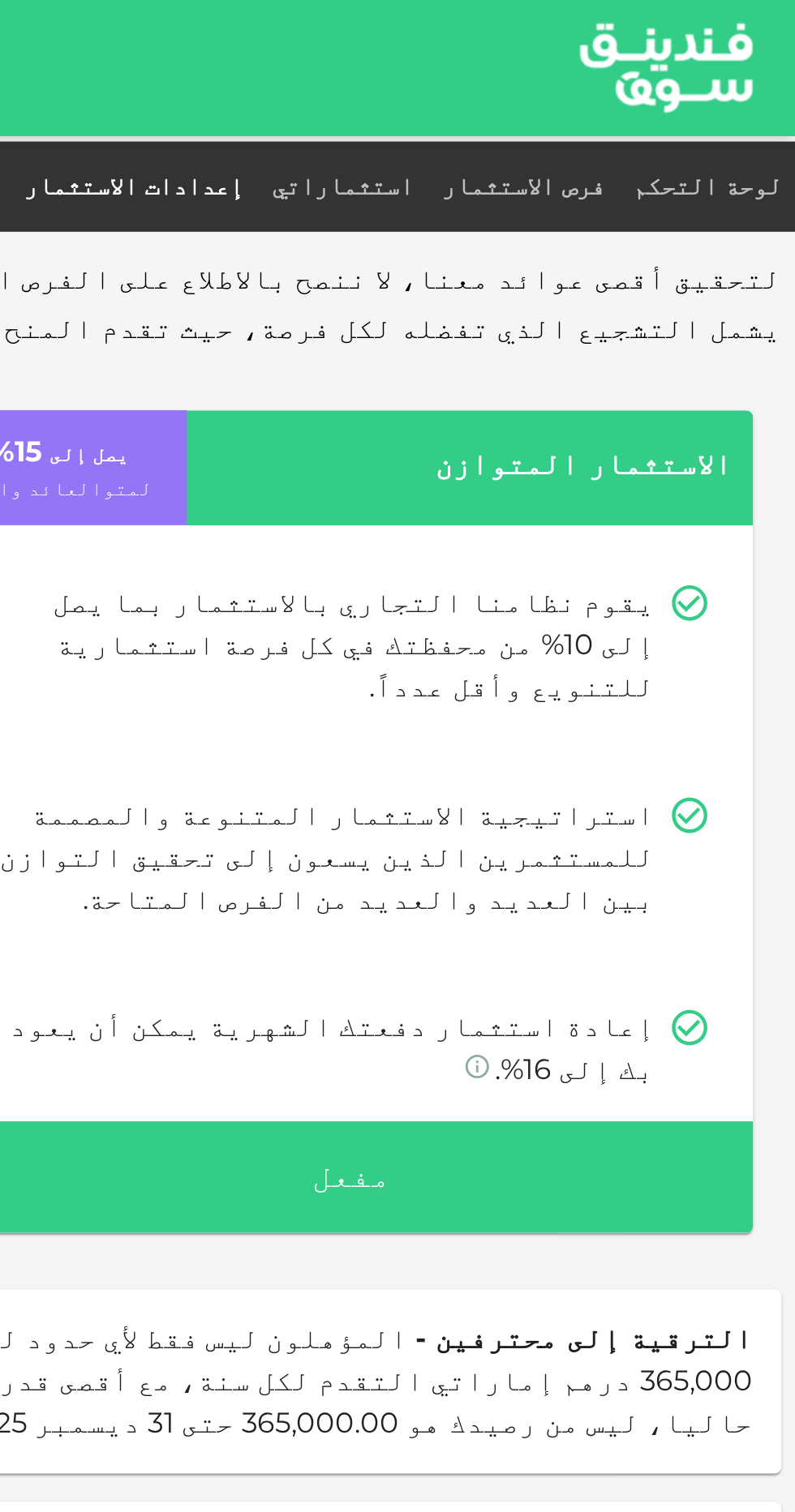 scroll, scrollTop: 0, scrollLeft: 0, axis: both 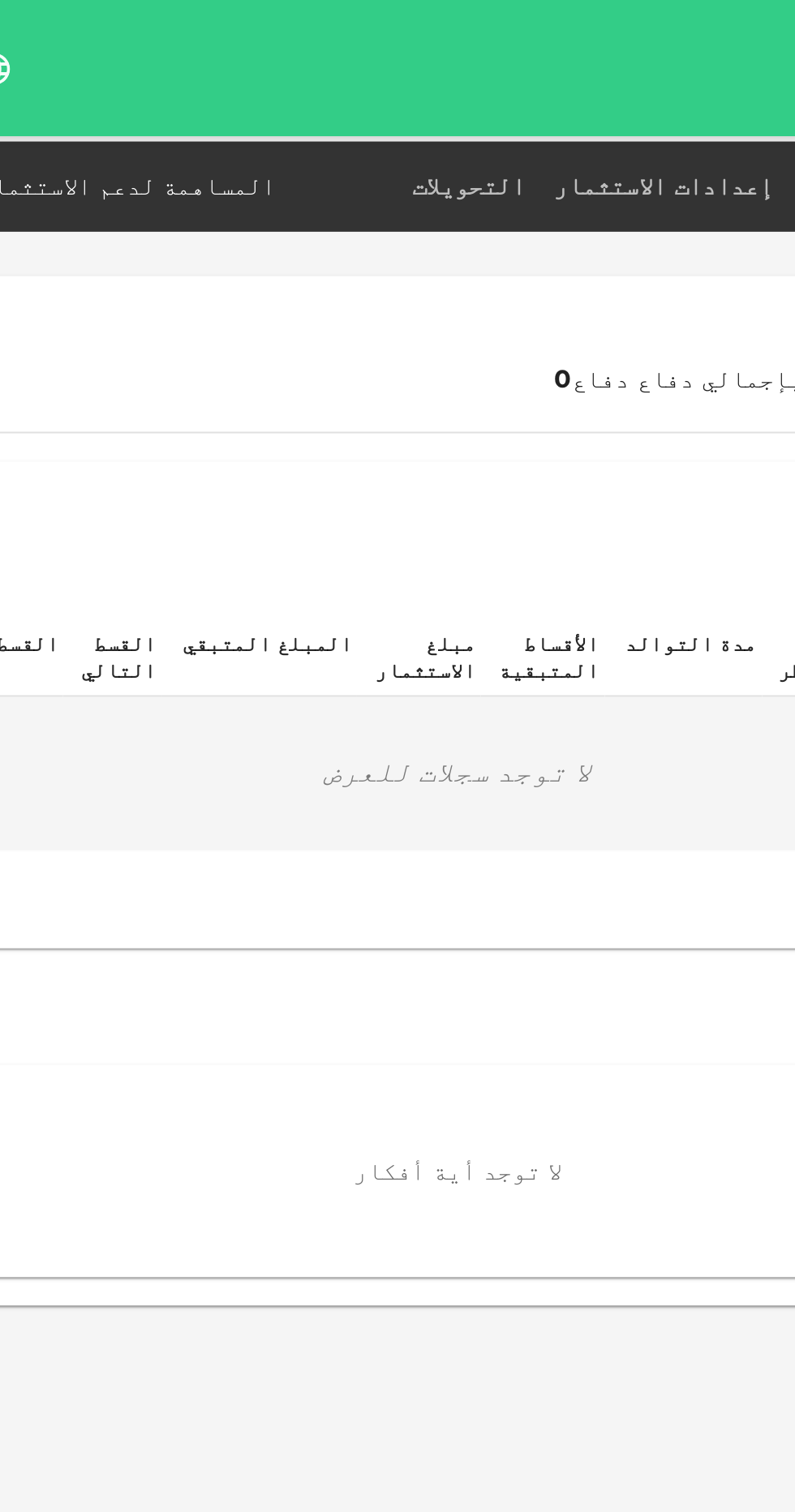 click at bounding box center [398, 756] 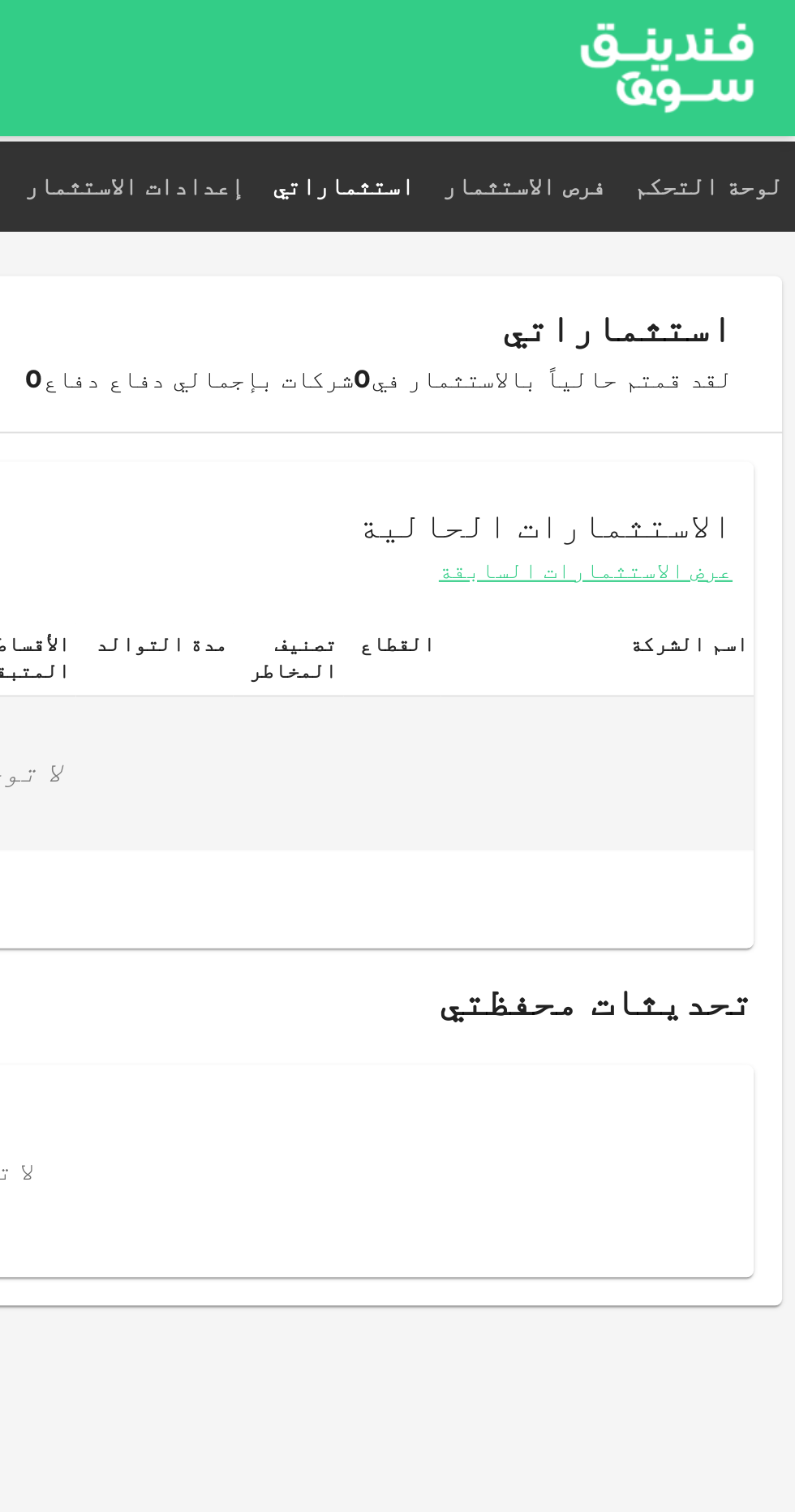 scroll, scrollTop: 0, scrollLeft: 0, axis: both 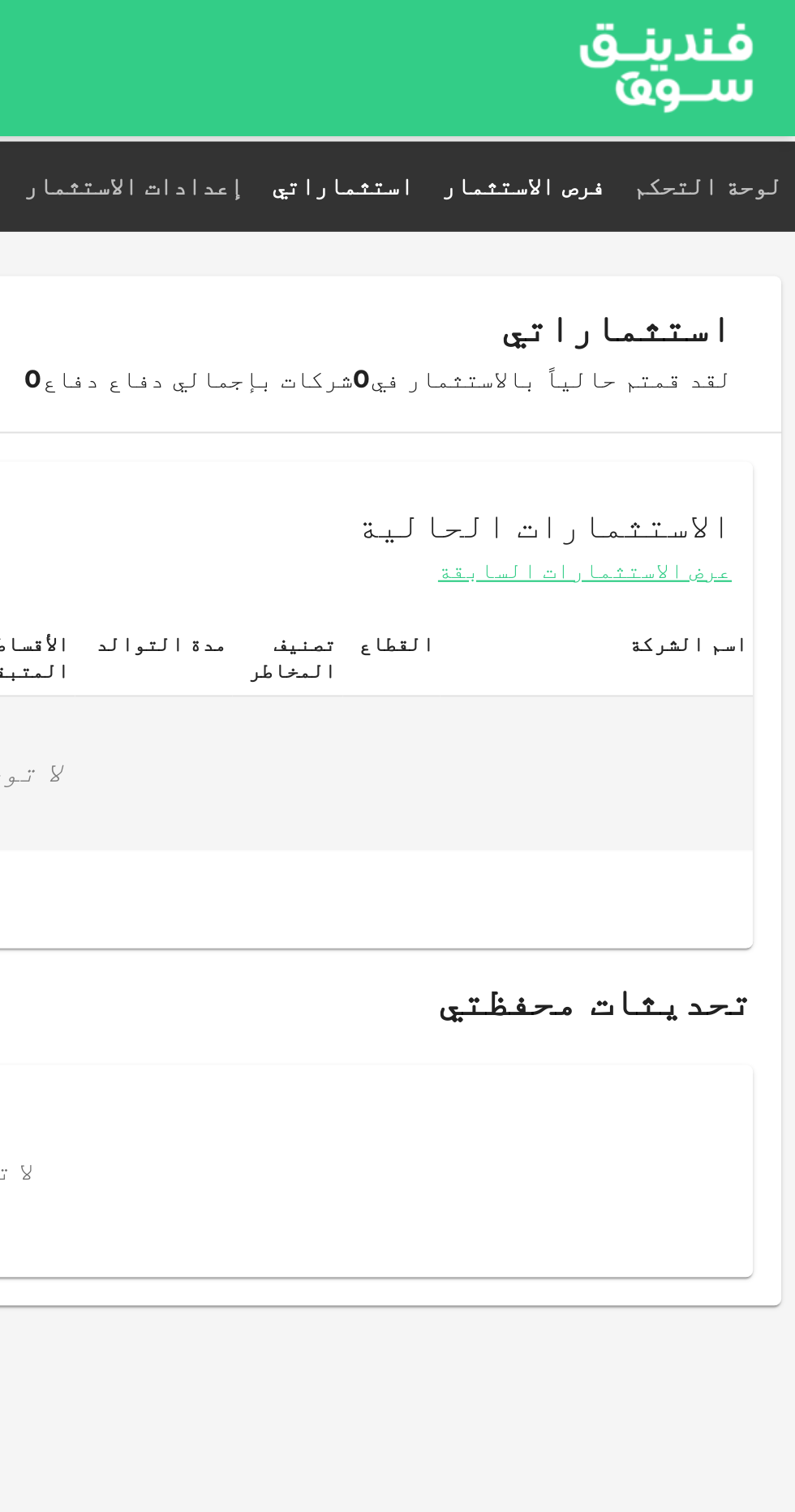 click on "فرص الاستثمار" at bounding box center (670, 85) 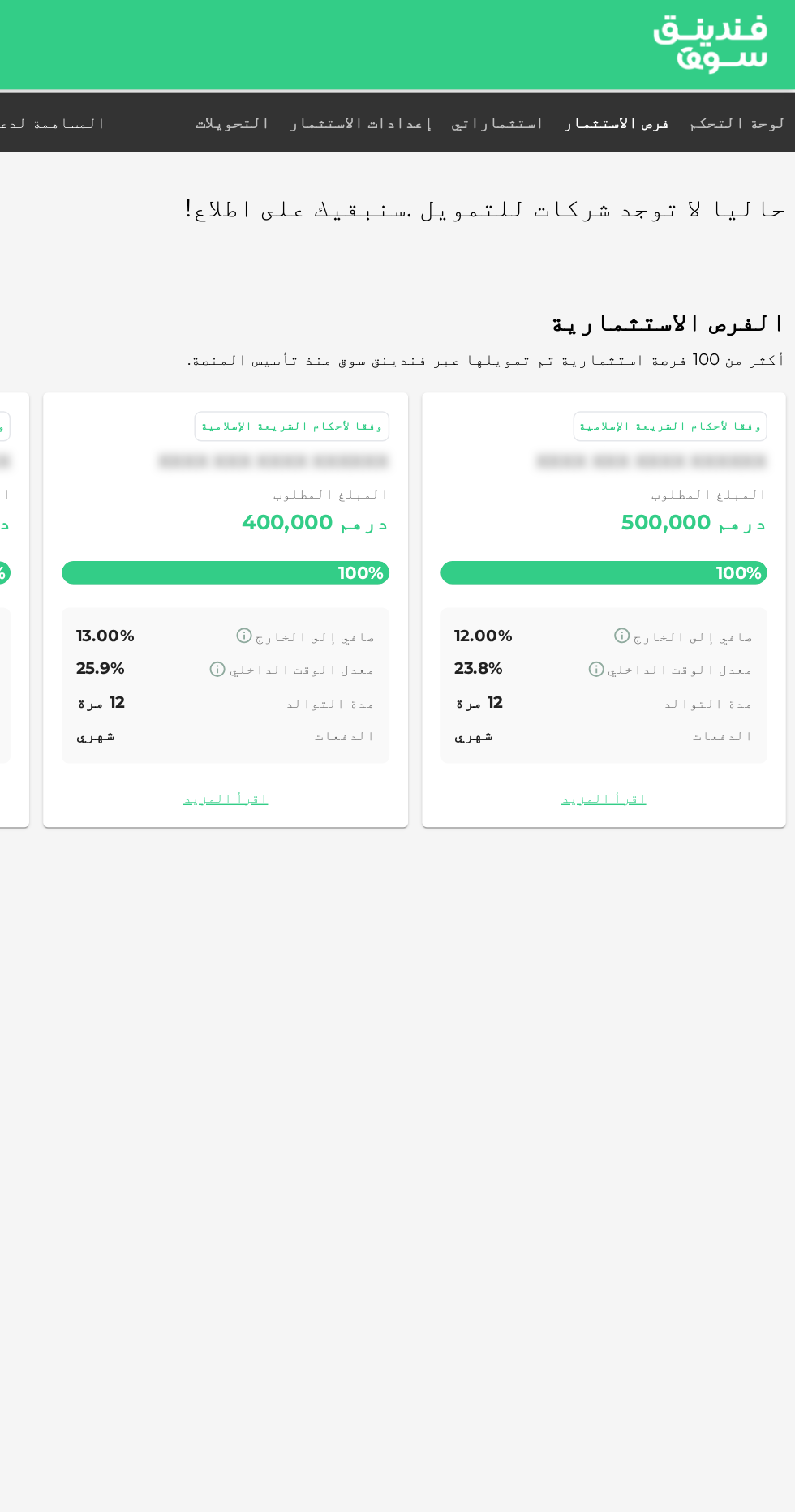 scroll, scrollTop: 0, scrollLeft: 0, axis: both 